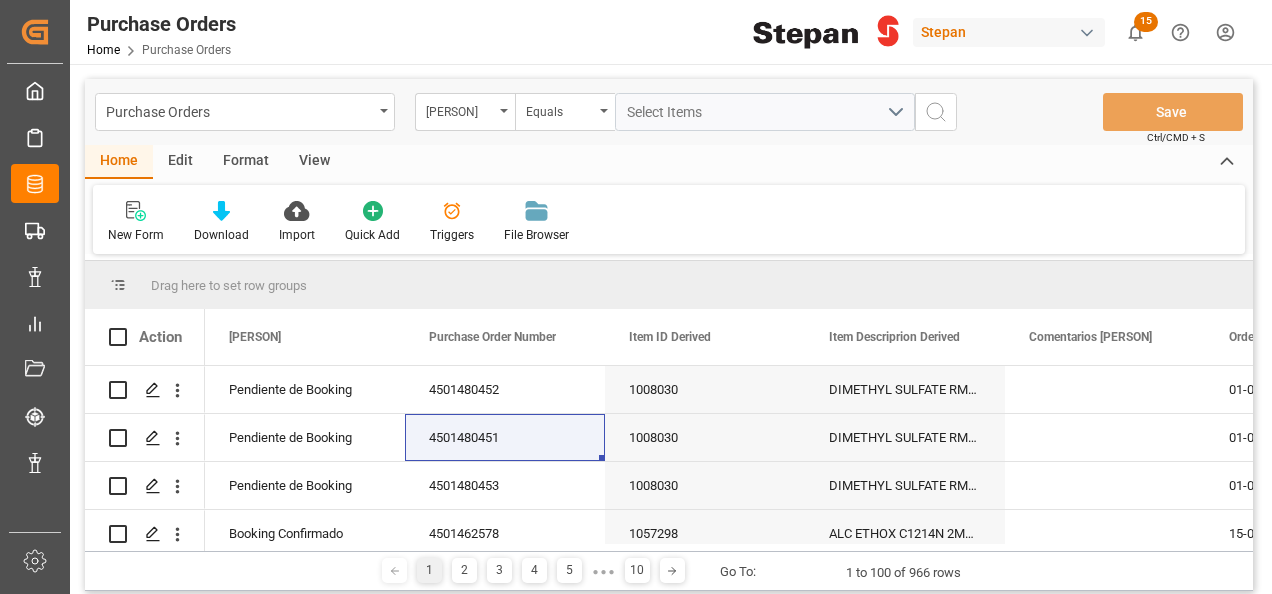 scroll, scrollTop: 0, scrollLeft: 0, axis: both 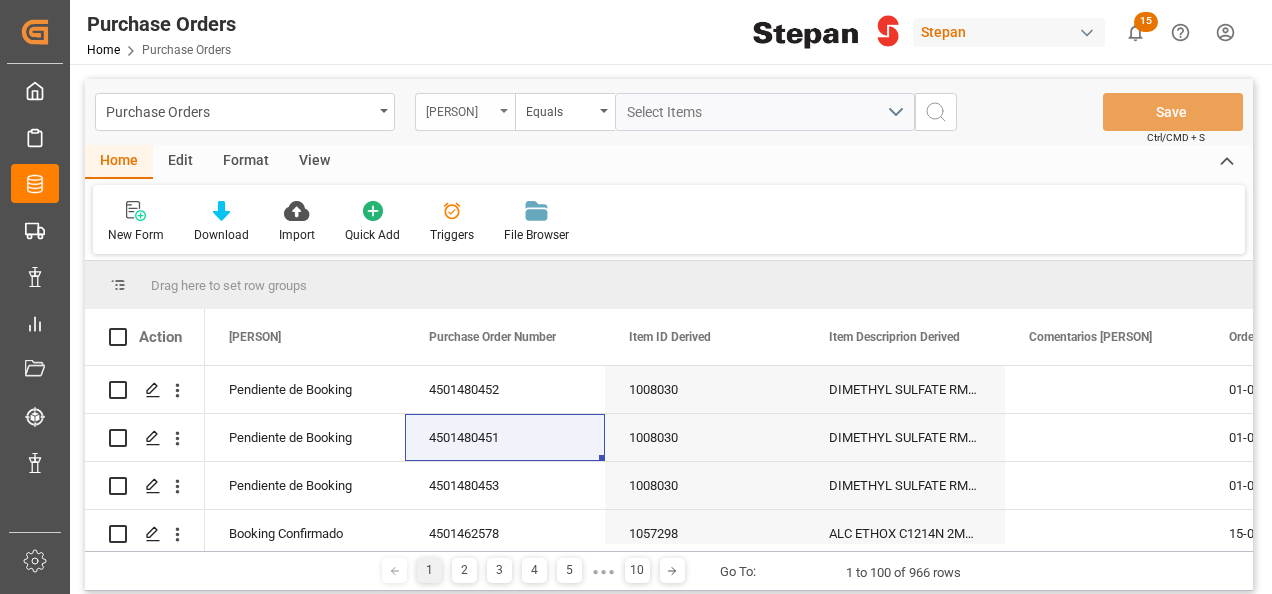 click on "[PERSON]" at bounding box center (460, 109) 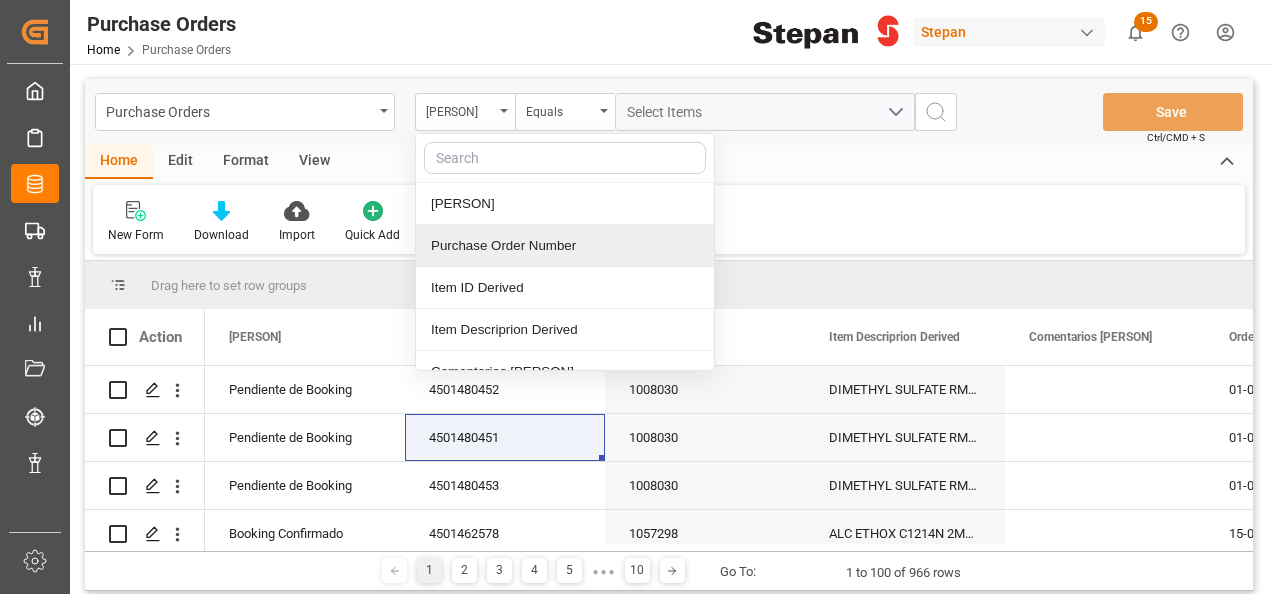 click on "Purchase Order Number" at bounding box center (565, 246) 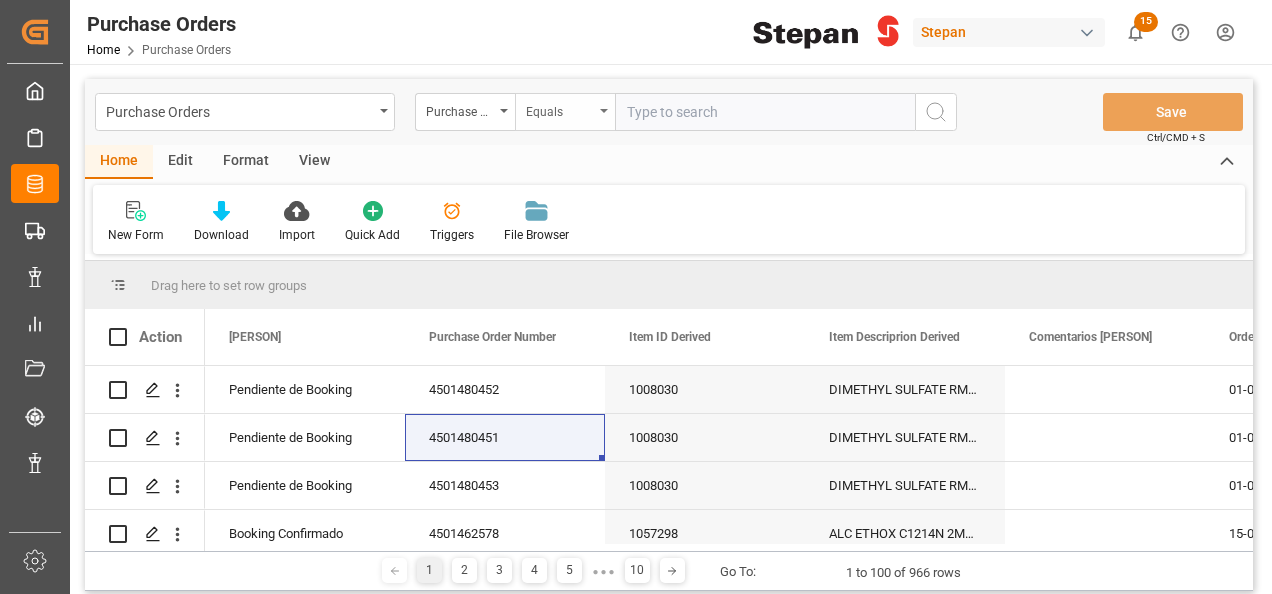 click on "Equals" at bounding box center (565, 112) 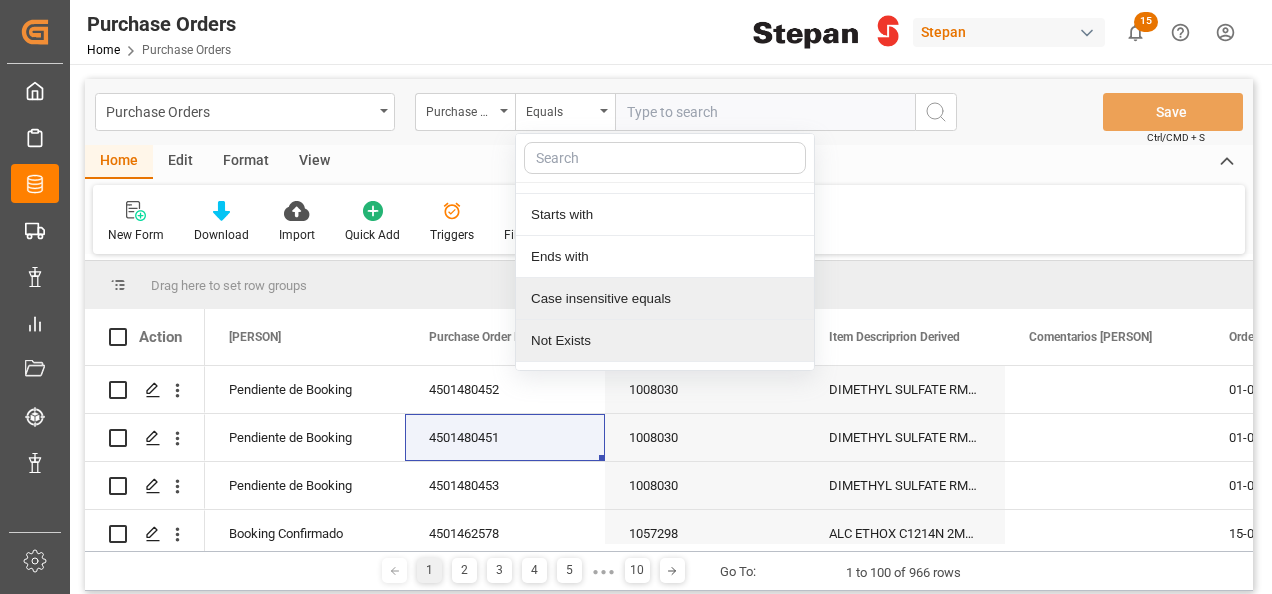 scroll, scrollTop: 146, scrollLeft: 0, axis: vertical 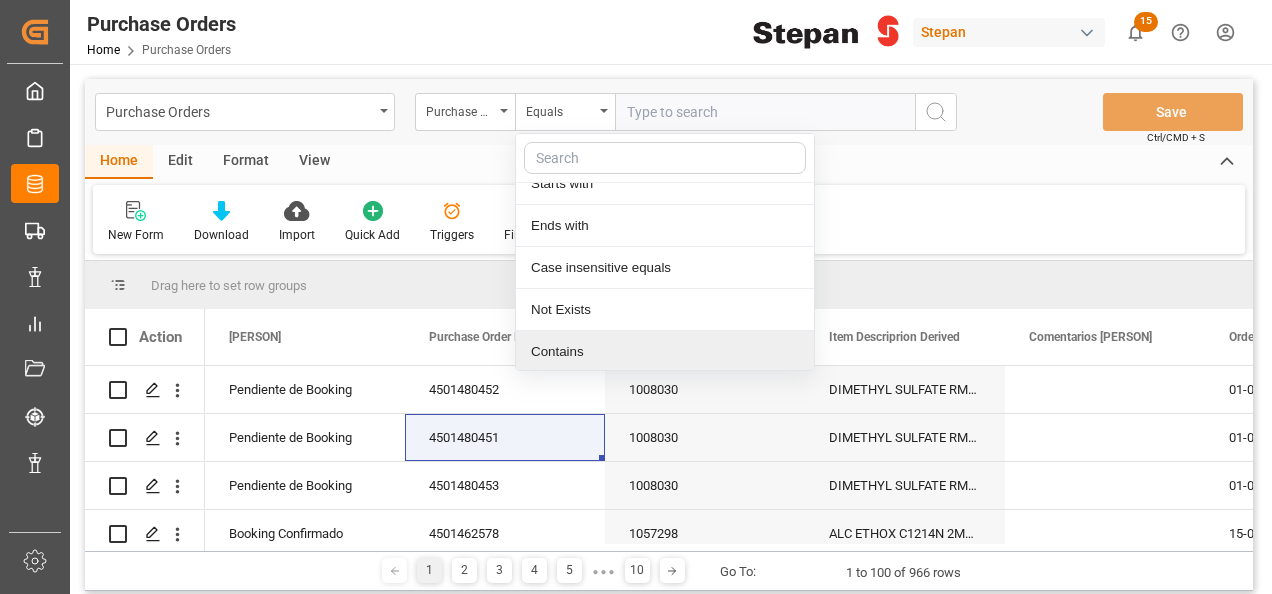 click on "Contains" at bounding box center (665, 352) 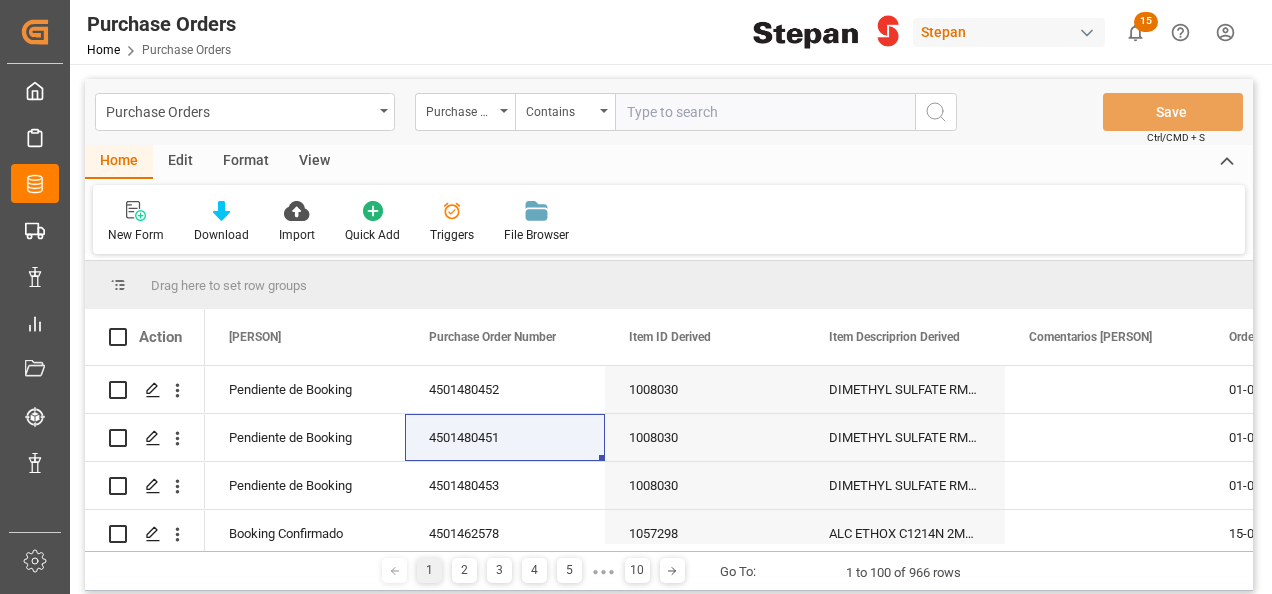 paste on "[PHONE] [PHONE] [PHONE]" 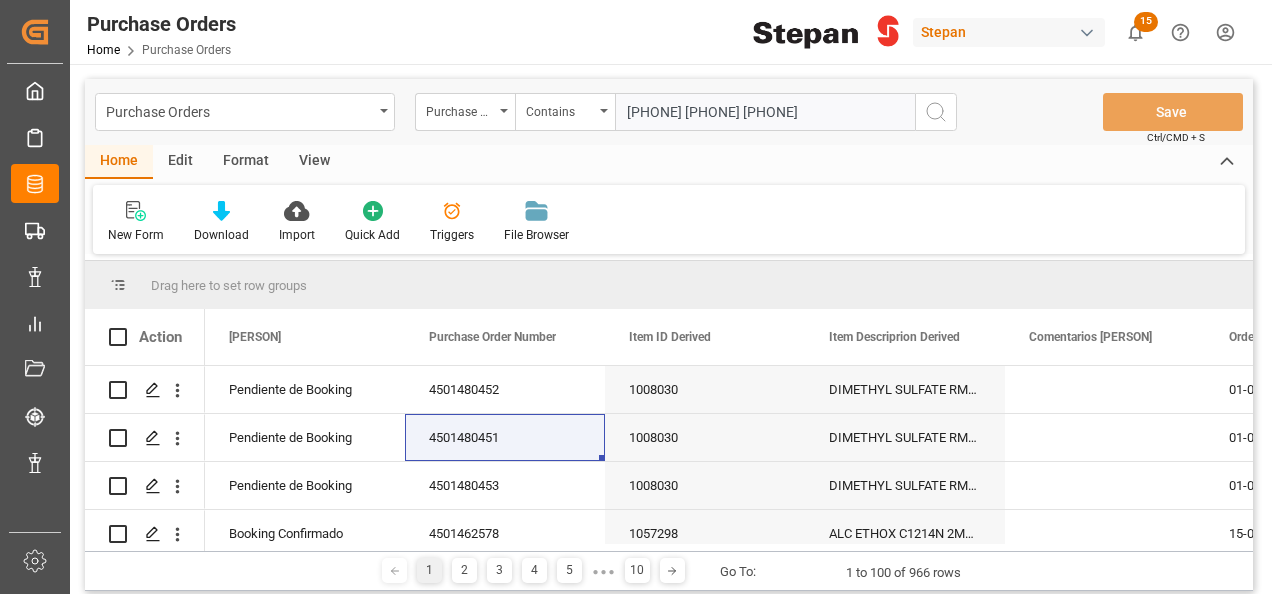 click on "[PHONE] [PHONE] [PHONE]" at bounding box center (765, 112) 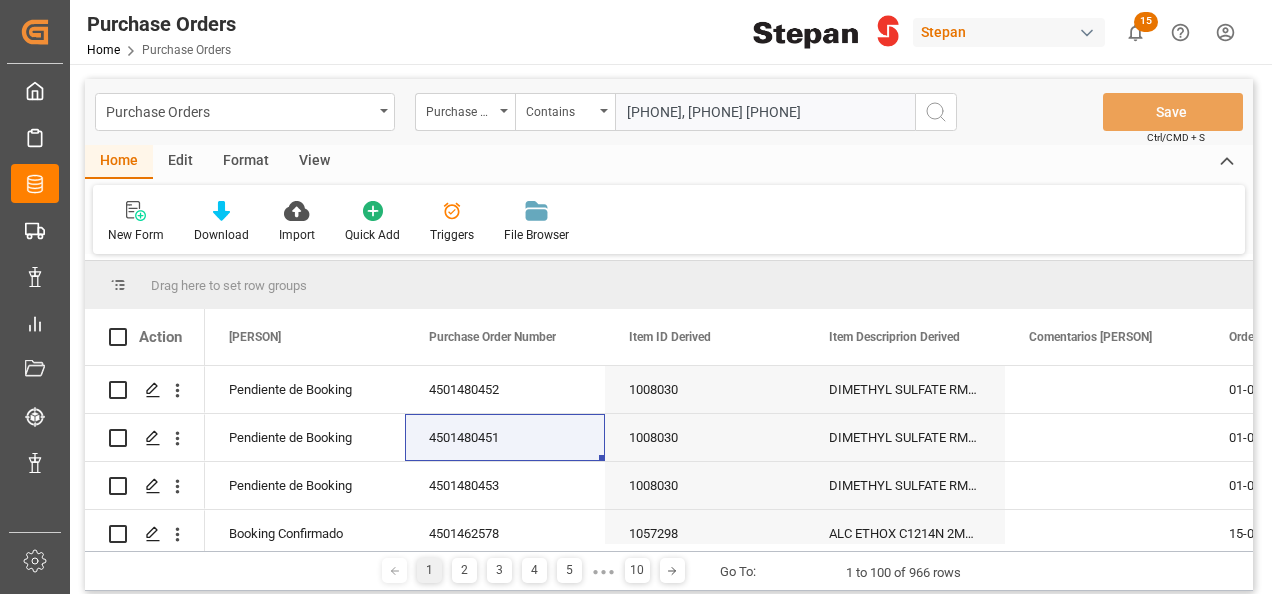 drag, startPoint x: 786, startPoint y: 107, endPoint x: 808, endPoint y: 116, distance: 23.769728 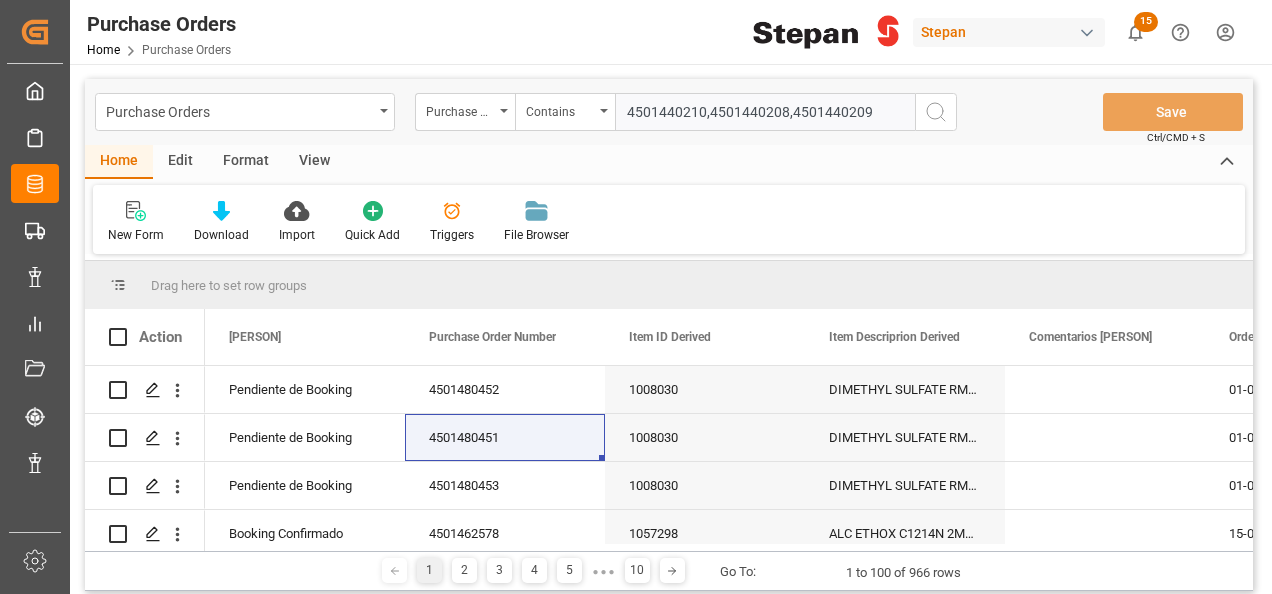 type on "4501440210,4501440208,4501440209" 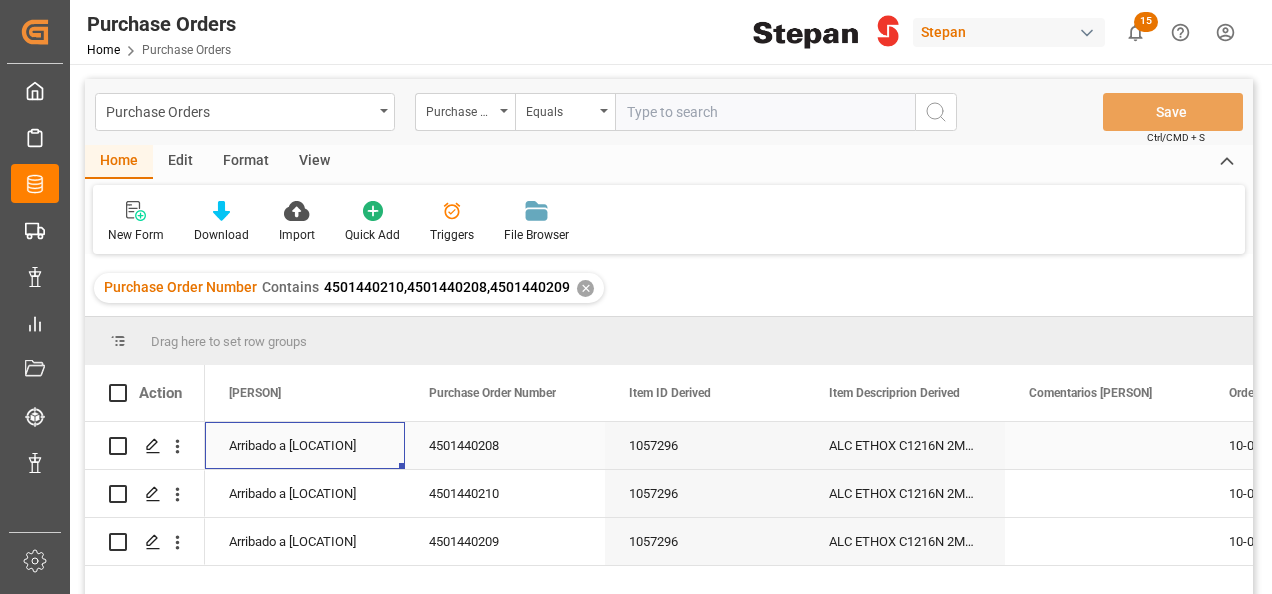 click on "Arribado a [LOCATION]" at bounding box center [305, 446] 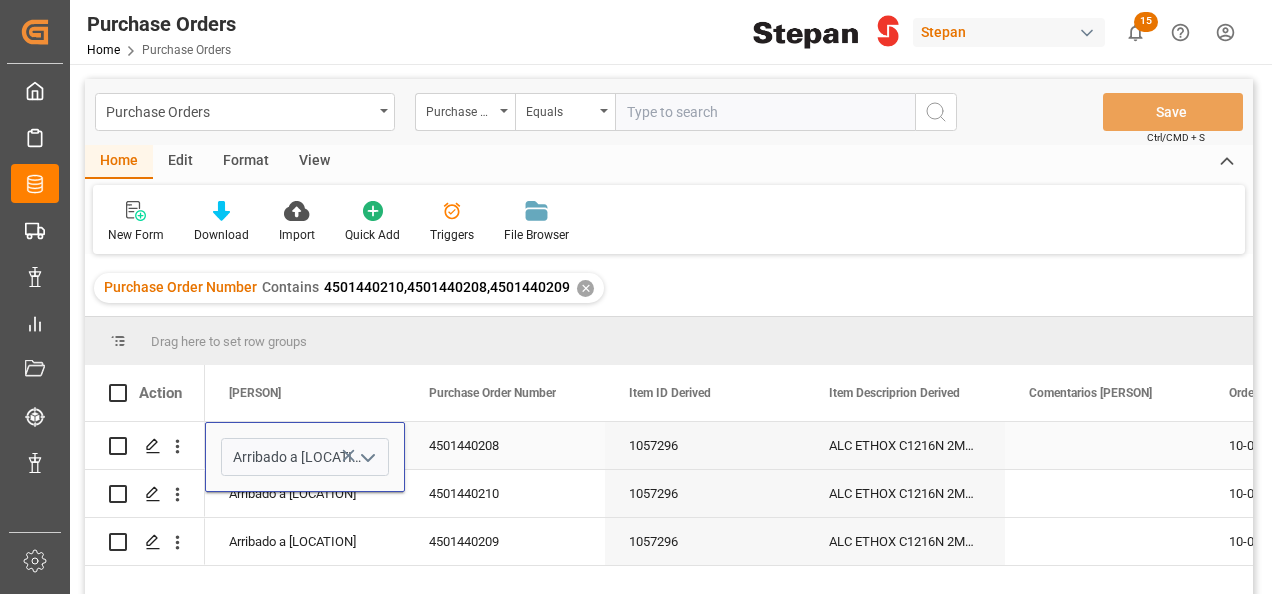 click 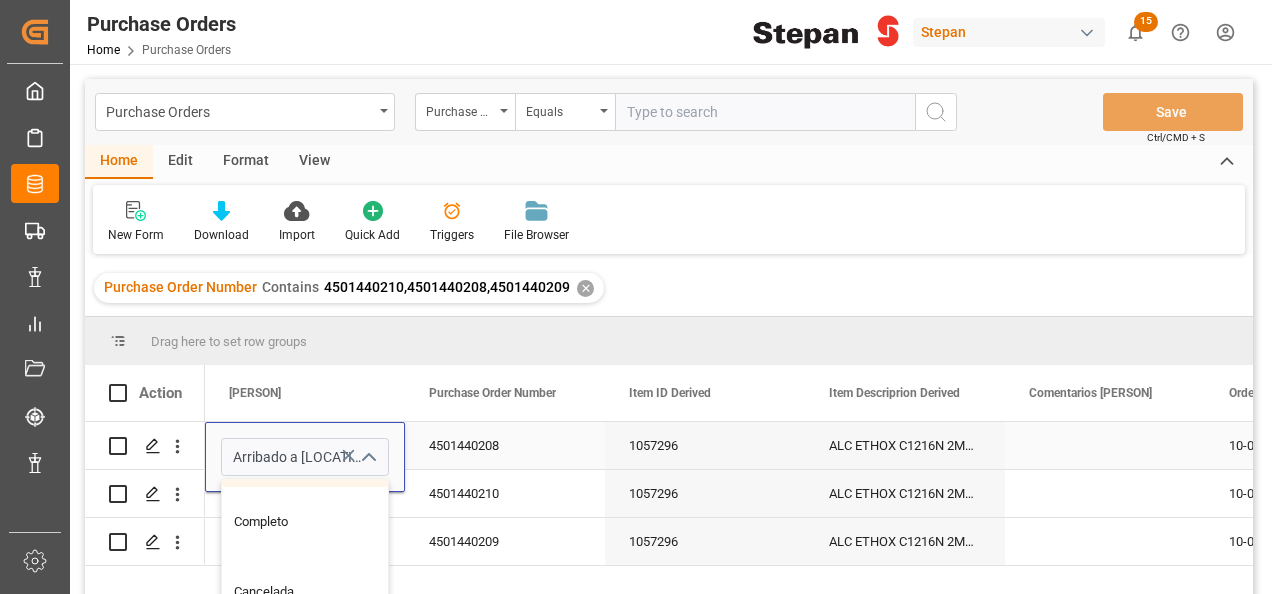 scroll, scrollTop: 300, scrollLeft: 0, axis: vertical 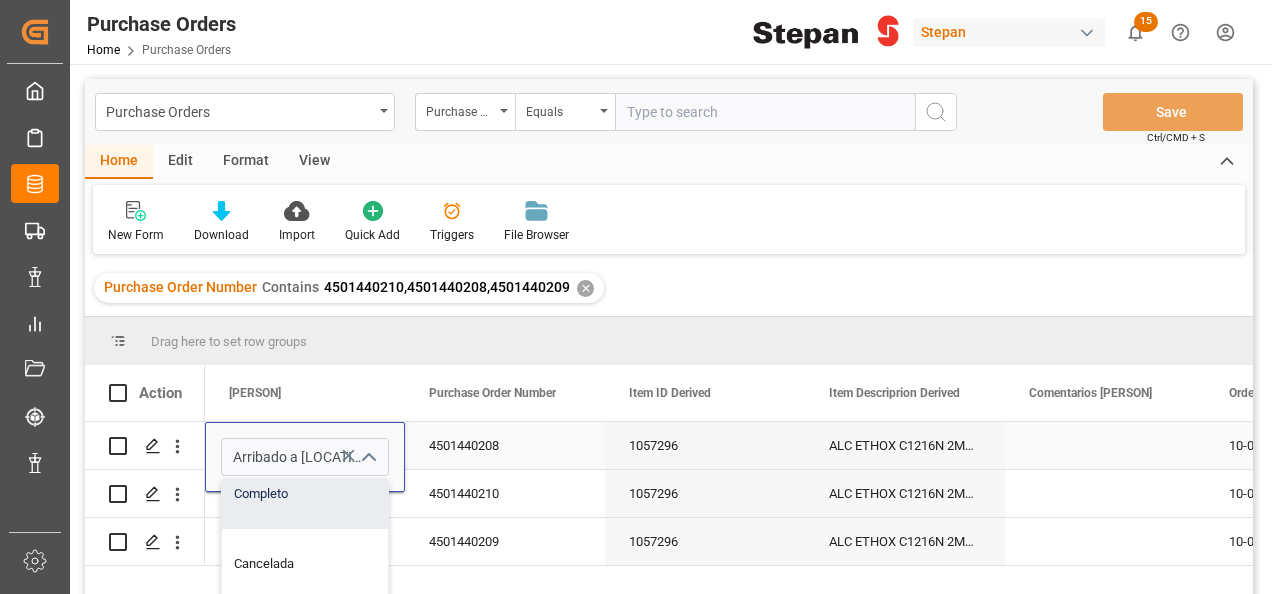 click on "Completo" at bounding box center (320, 494) 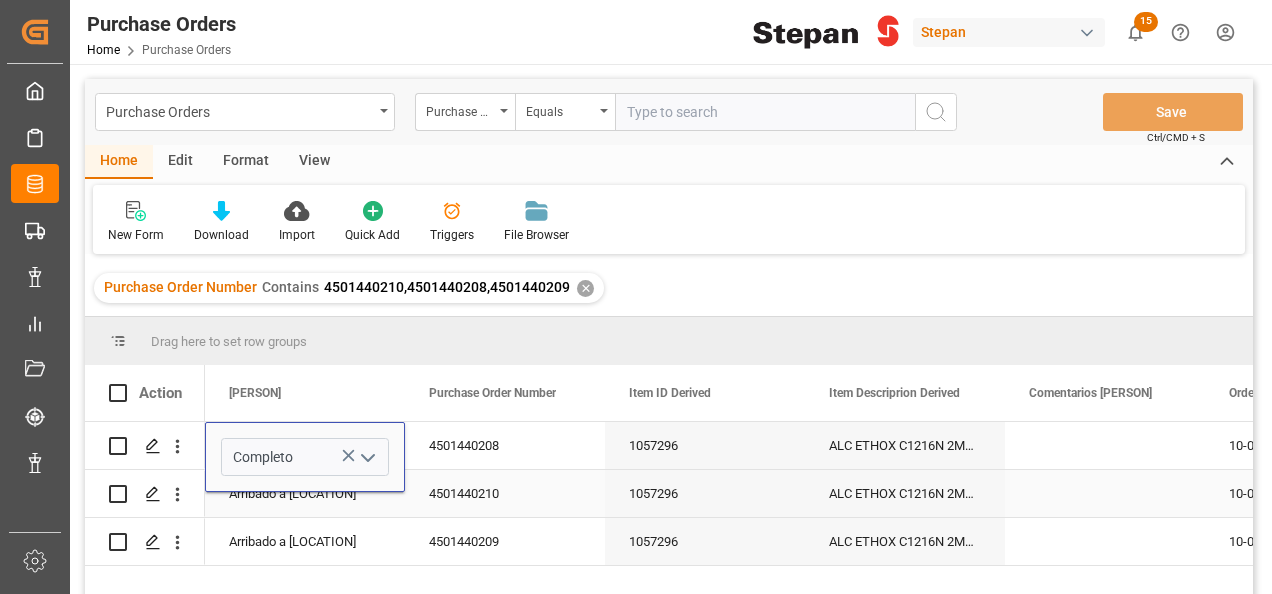 click on "Arribado a [LOCATION]" at bounding box center (305, 494) 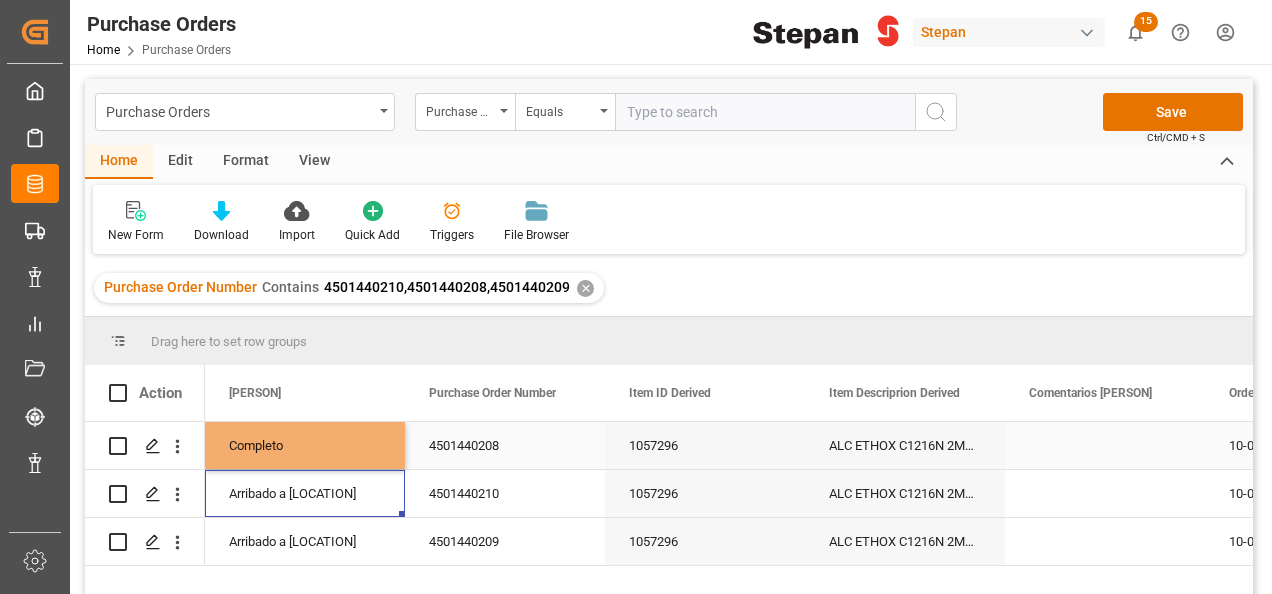 click on "Completo" at bounding box center (305, 446) 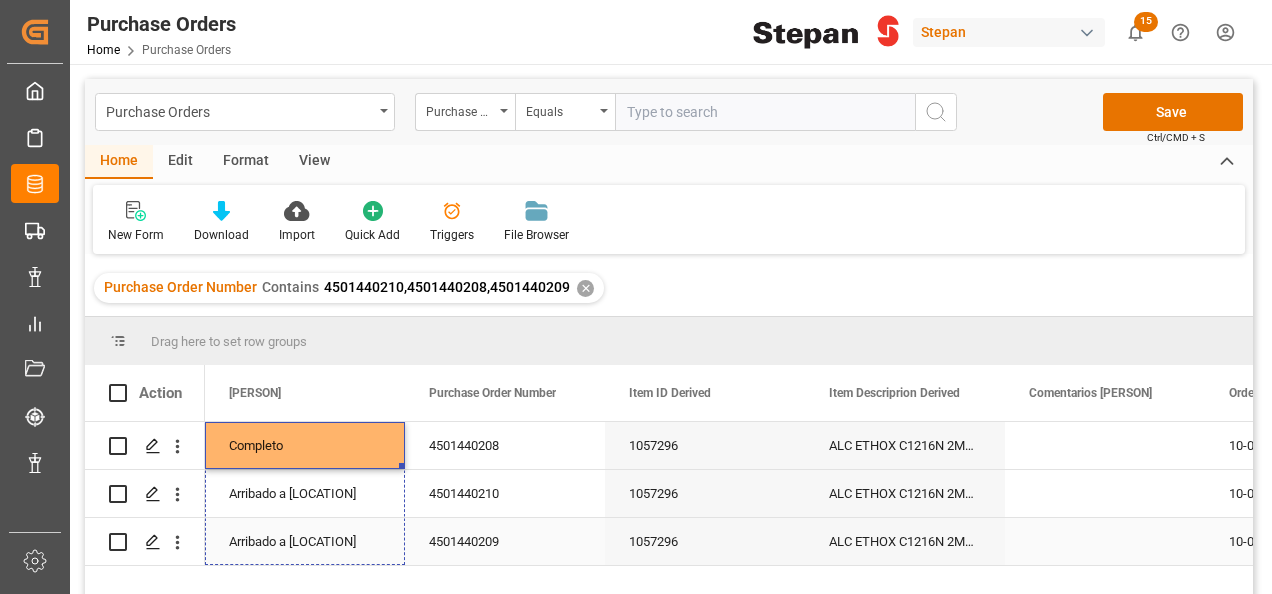 drag, startPoint x: 401, startPoint y: 466, endPoint x: 379, endPoint y: 522, distance: 60.166435 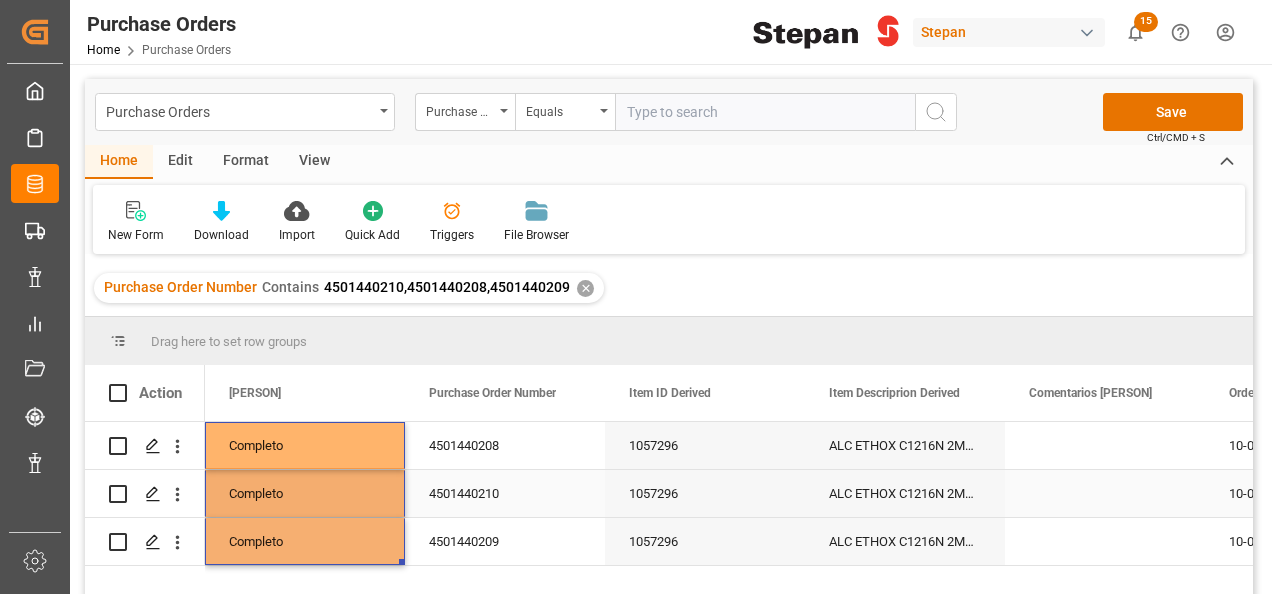 click on "4501440210" at bounding box center (505, 493) 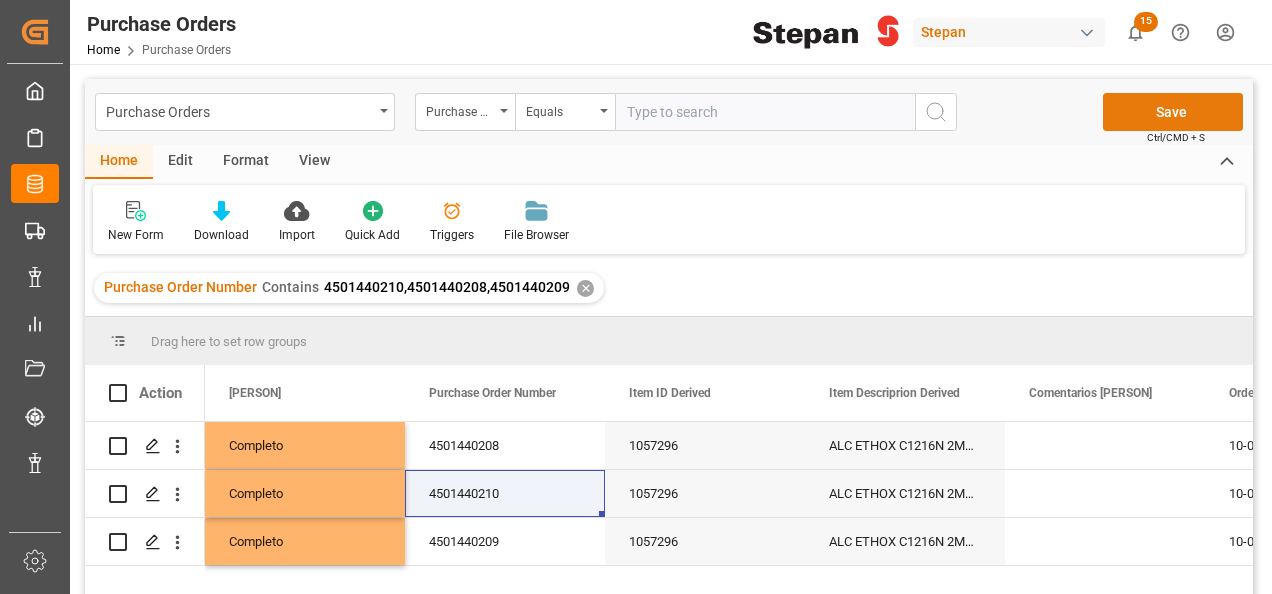 click on "Save" at bounding box center (1173, 112) 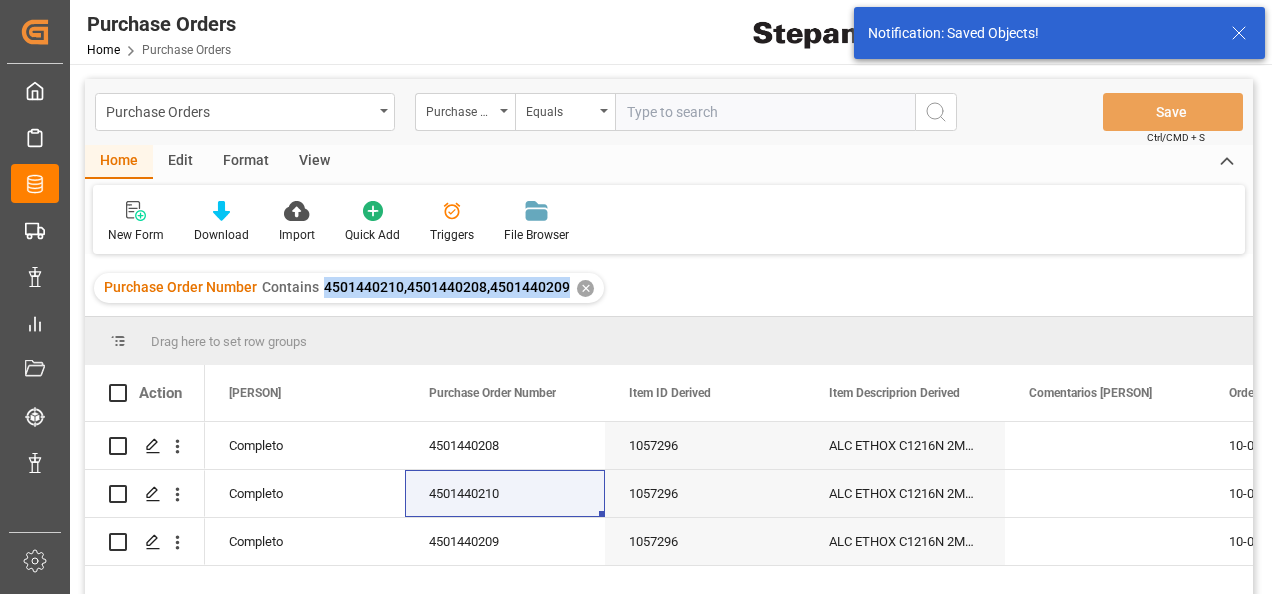 drag, startPoint x: 322, startPoint y: 288, endPoint x: 563, endPoint y: 292, distance: 241.03319 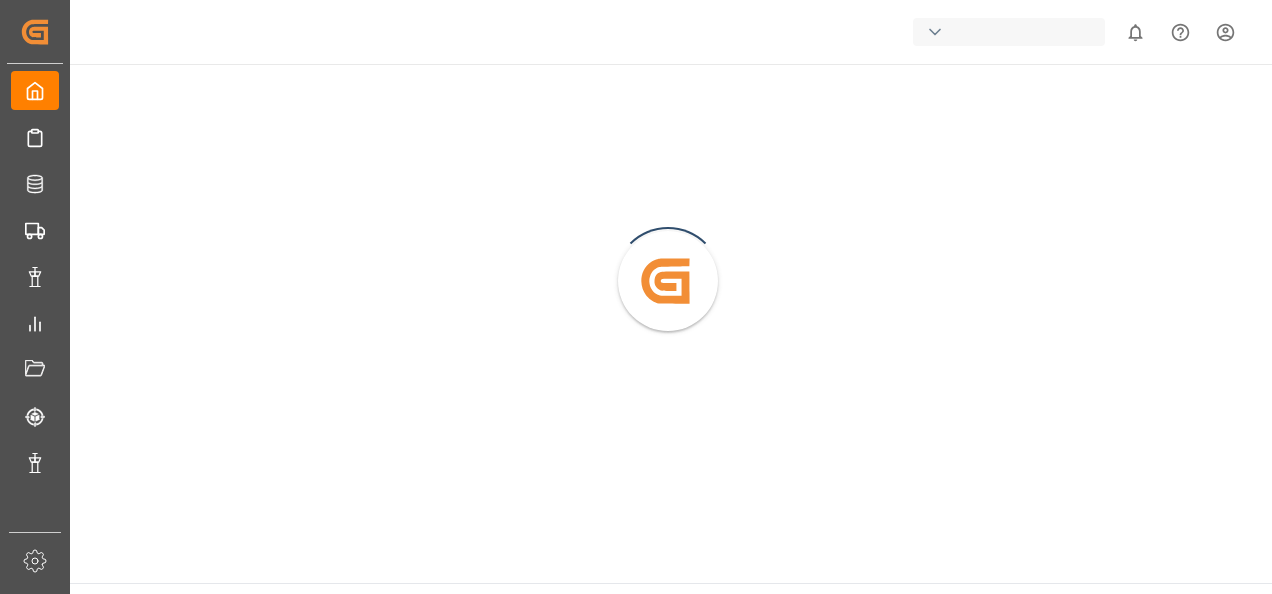 scroll, scrollTop: 0, scrollLeft: 0, axis: both 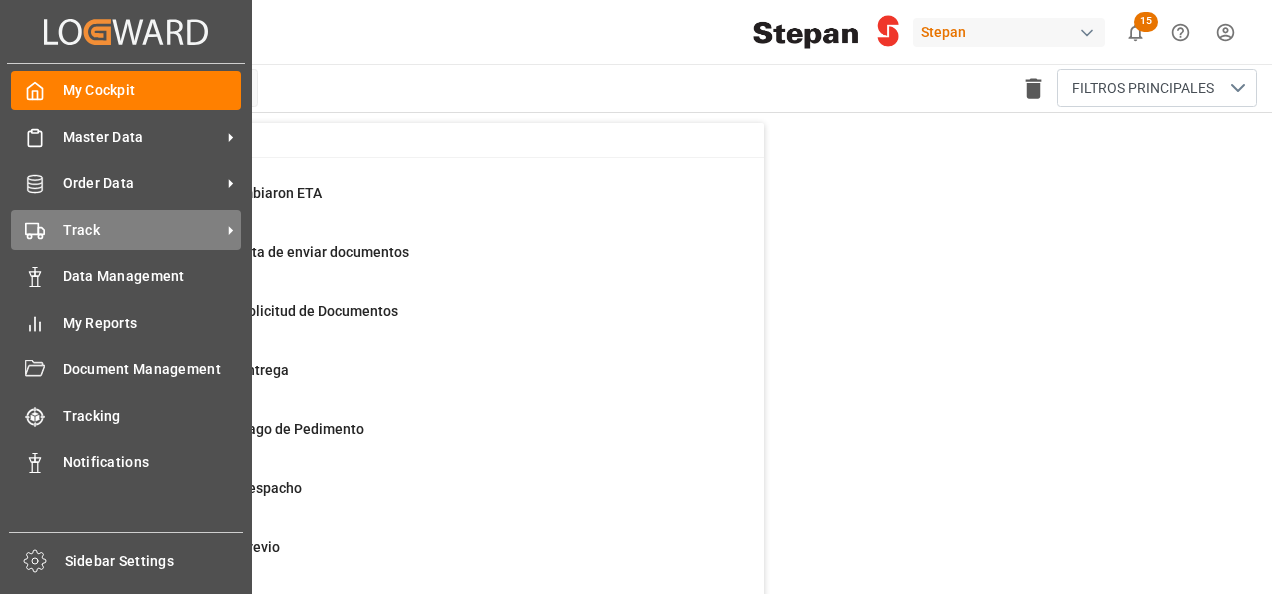 click on "Track Track" at bounding box center [126, 229] 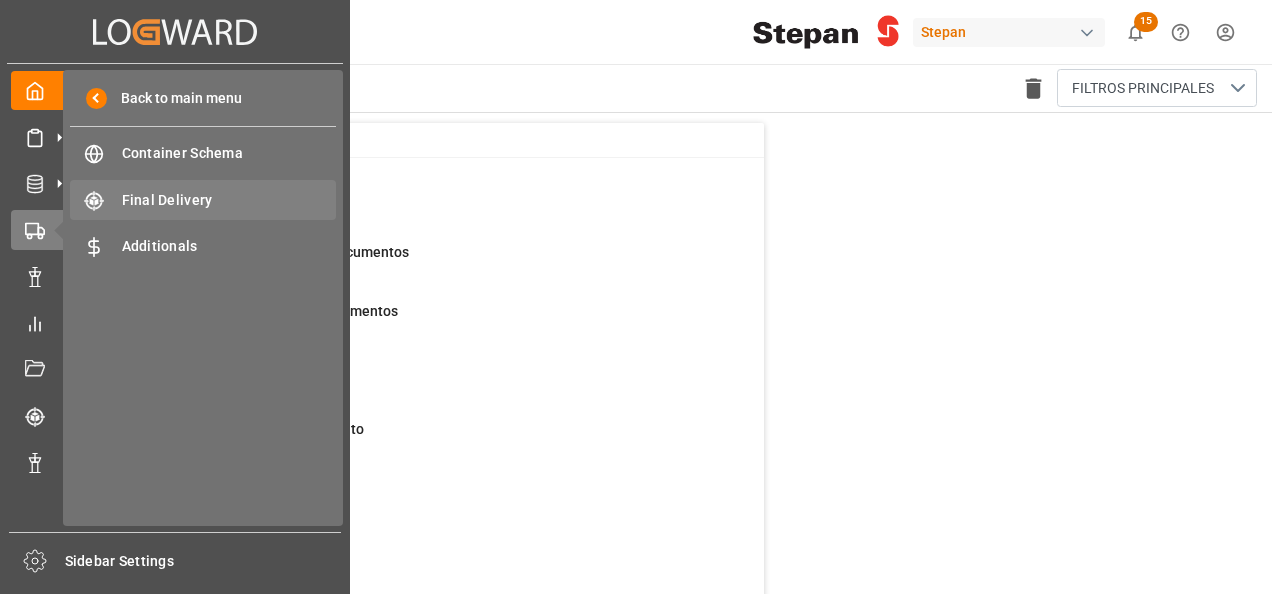 click on "Final Delivery" at bounding box center [229, 200] 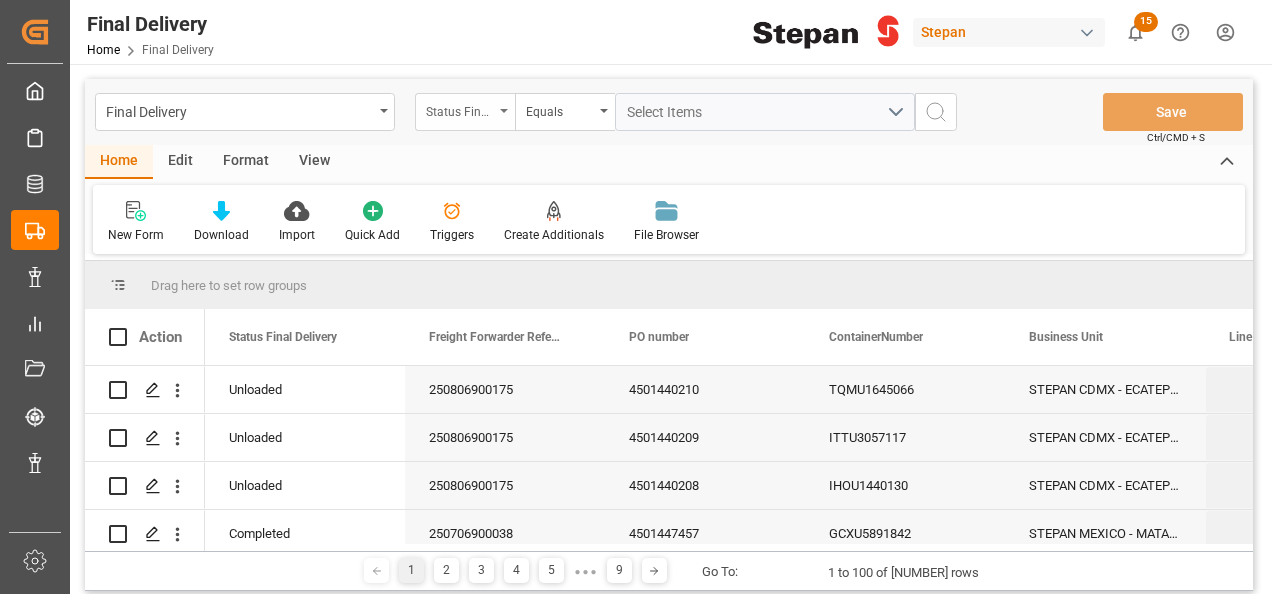 click at bounding box center [504, 111] 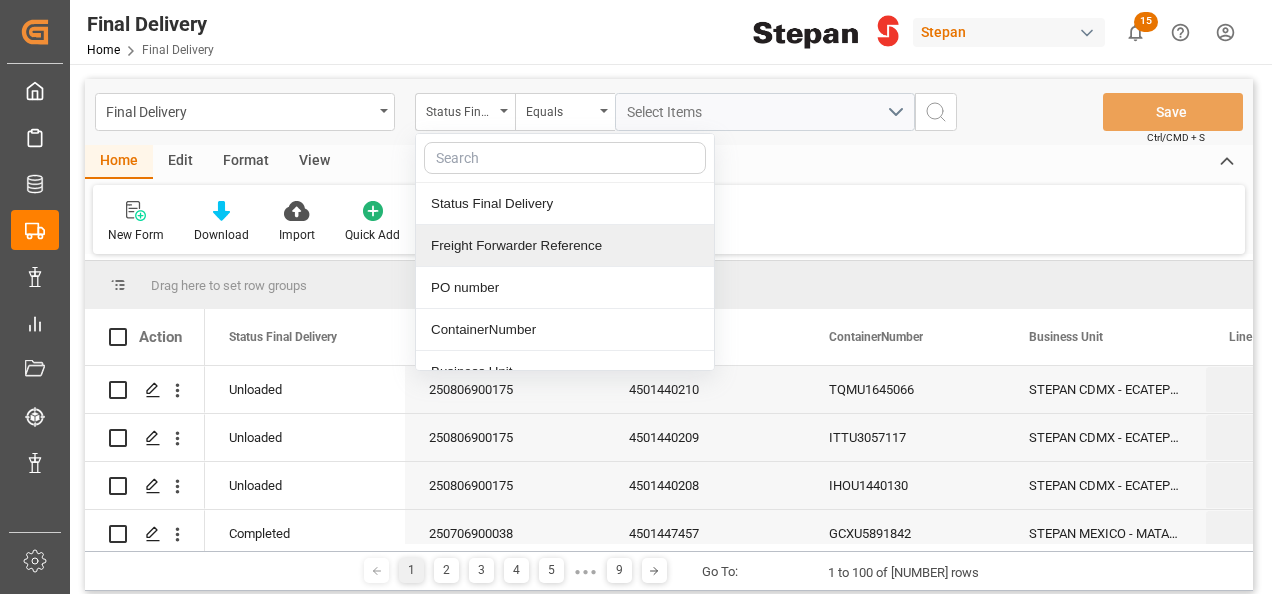click on "Freight Forwarder Reference" at bounding box center (565, 246) 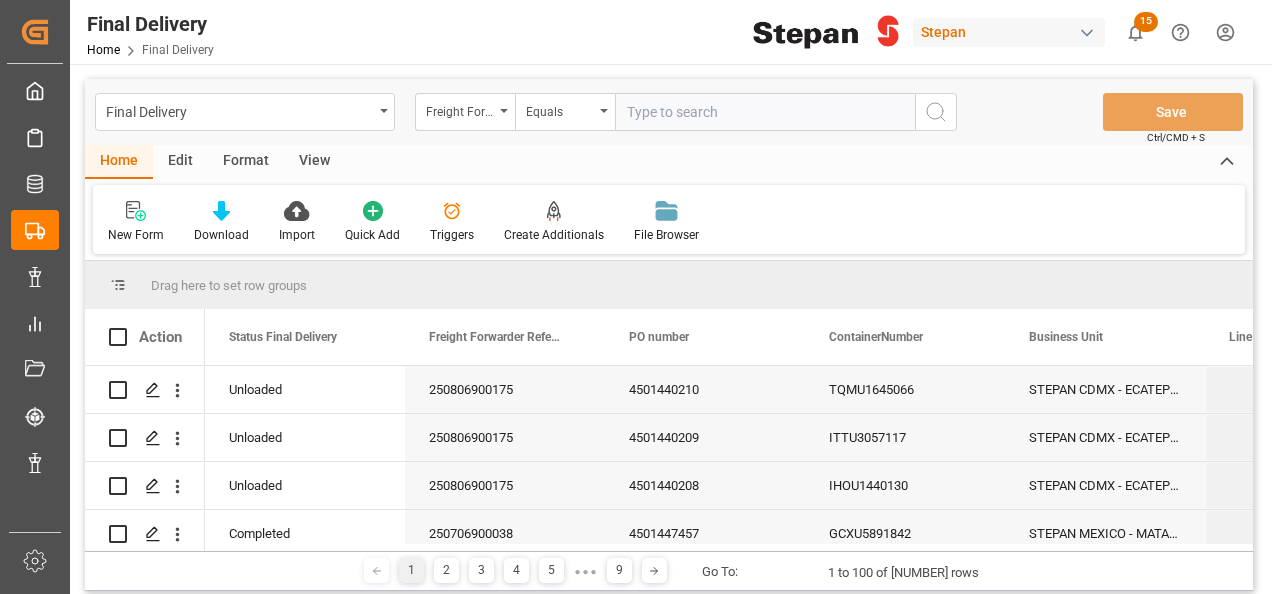 click at bounding box center (765, 112) 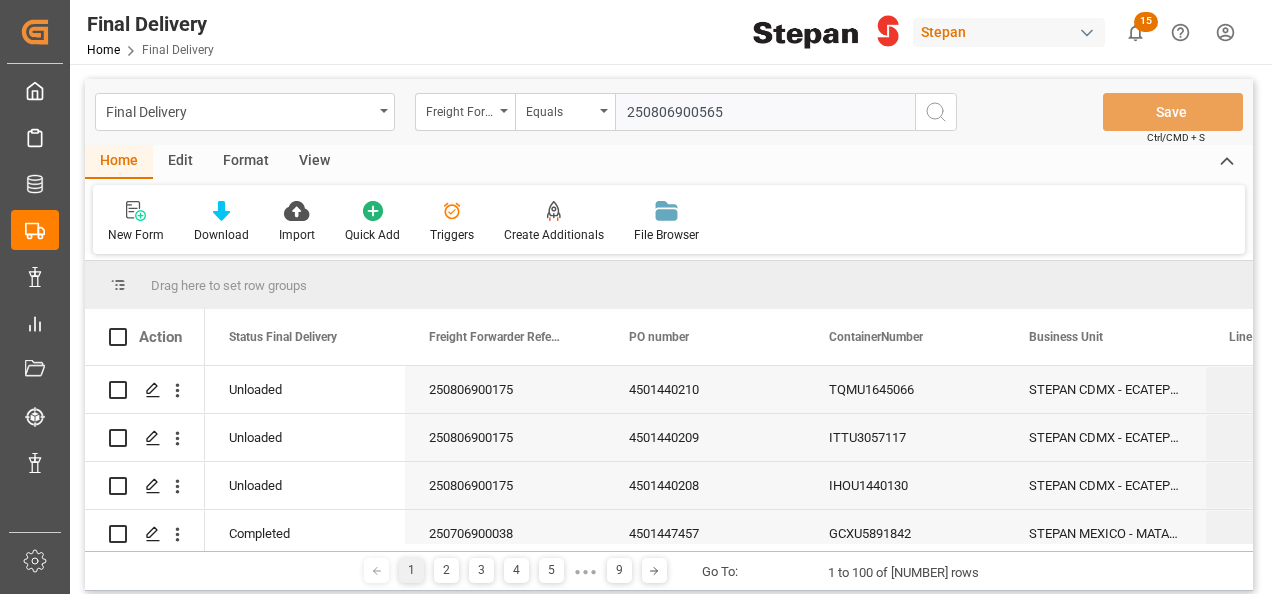 type on "250806900565" 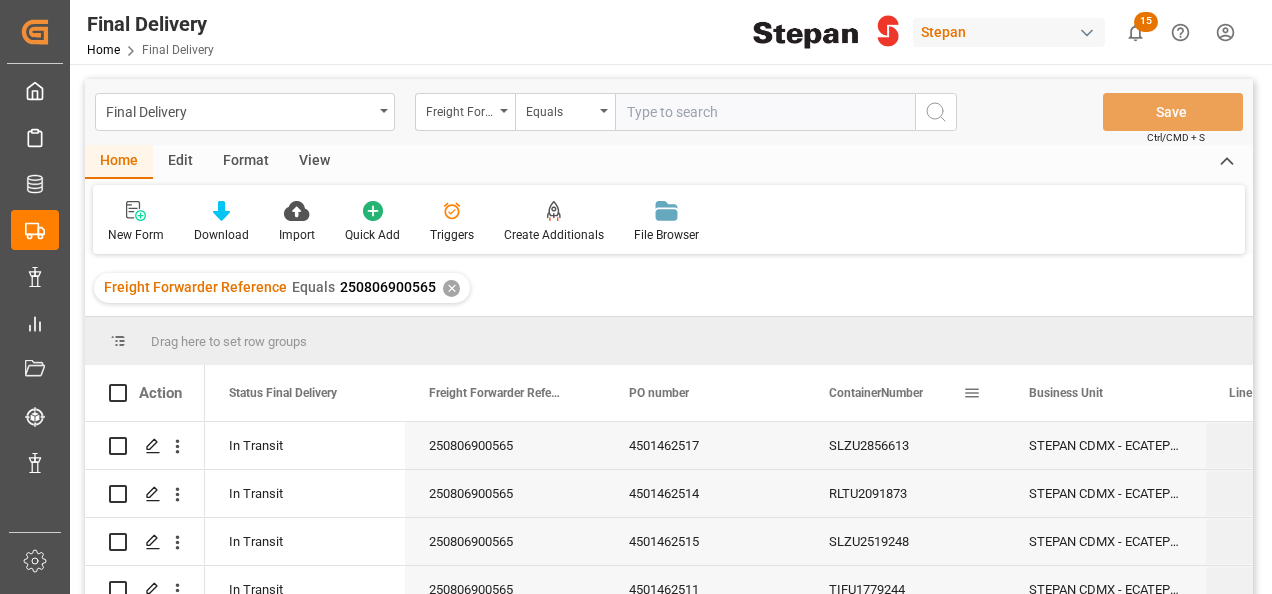 click on "ContainerNumber" at bounding box center [896, 393] 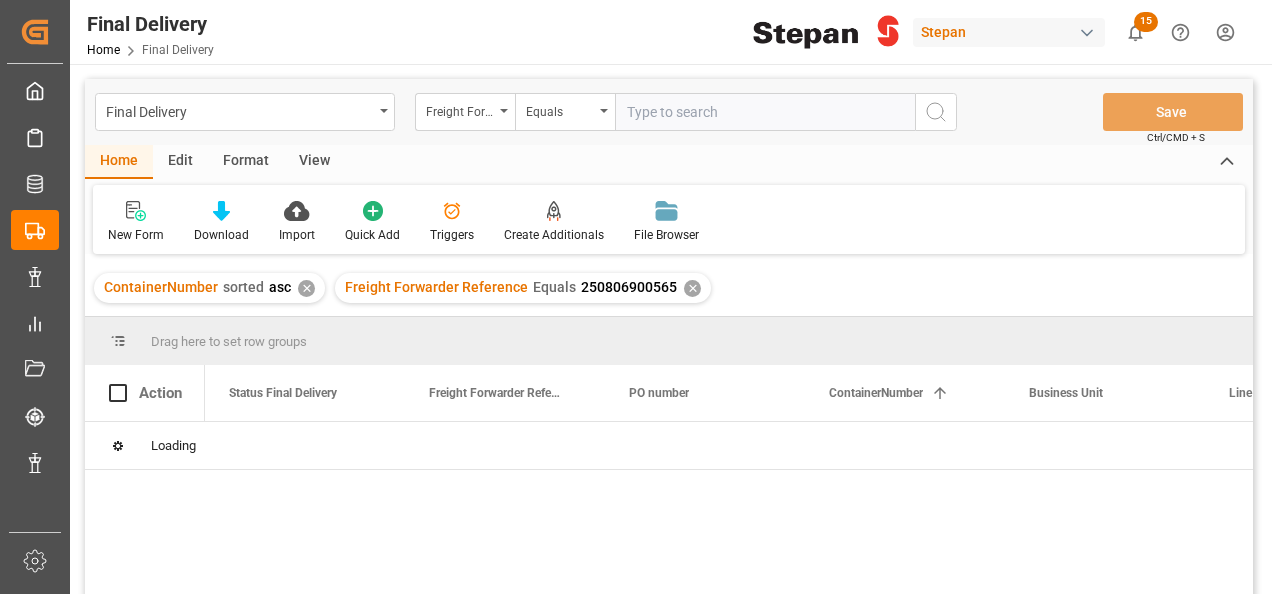 click on "✕" at bounding box center (306, 288) 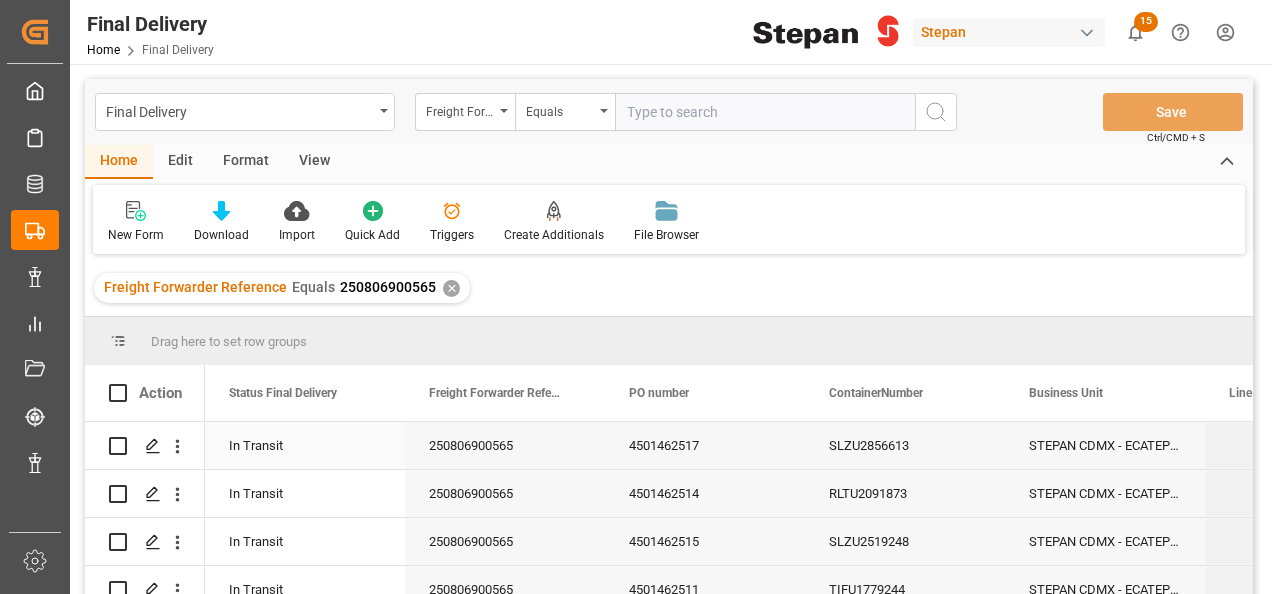 click on "SLZU2856613" at bounding box center (905, 445) 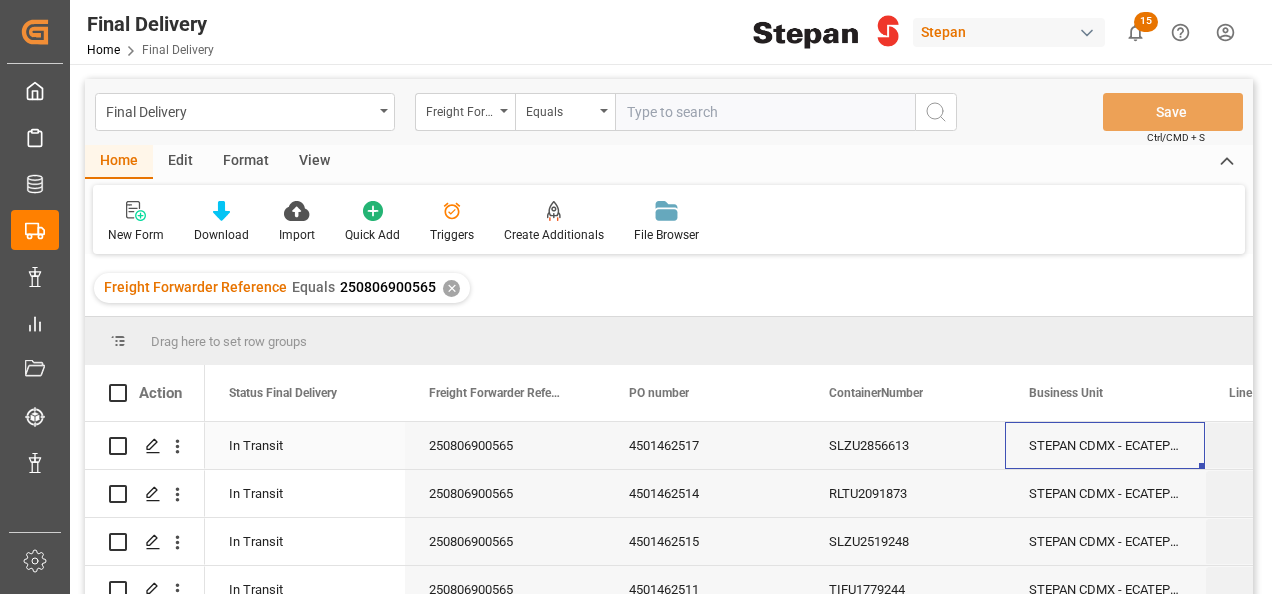 scroll, scrollTop: 0, scrollLeft: 158, axis: horizontal 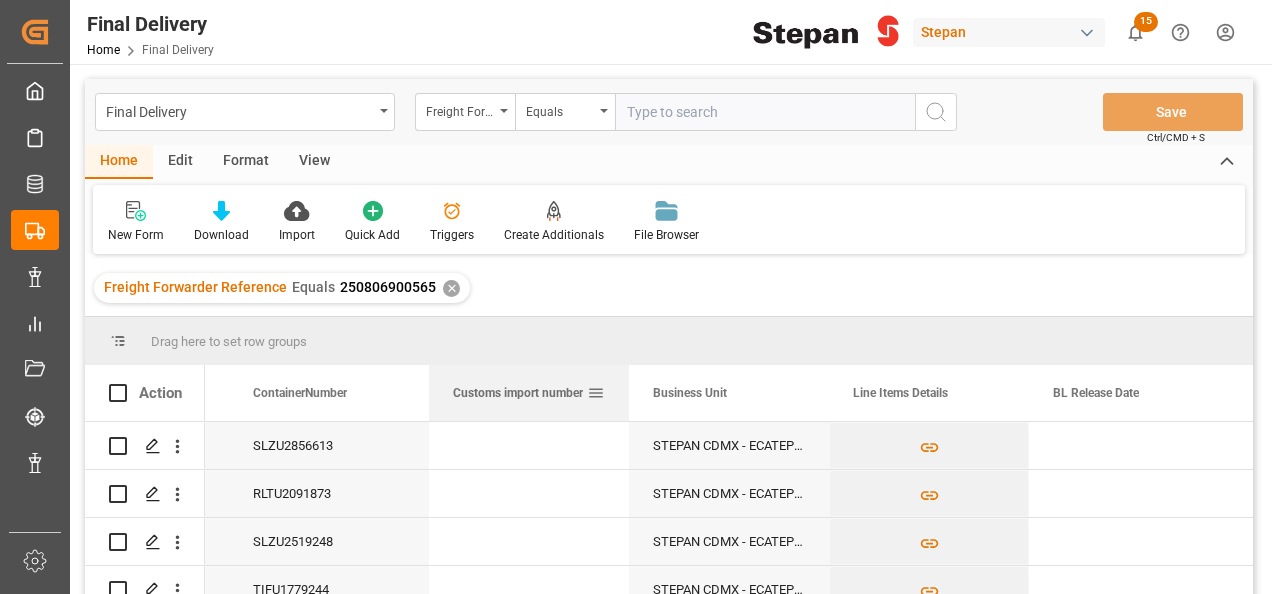 drag, startPoint x: 903, startPoint y: 380, endPoint x: 436, endPoint y: 387, distance: 467.05246 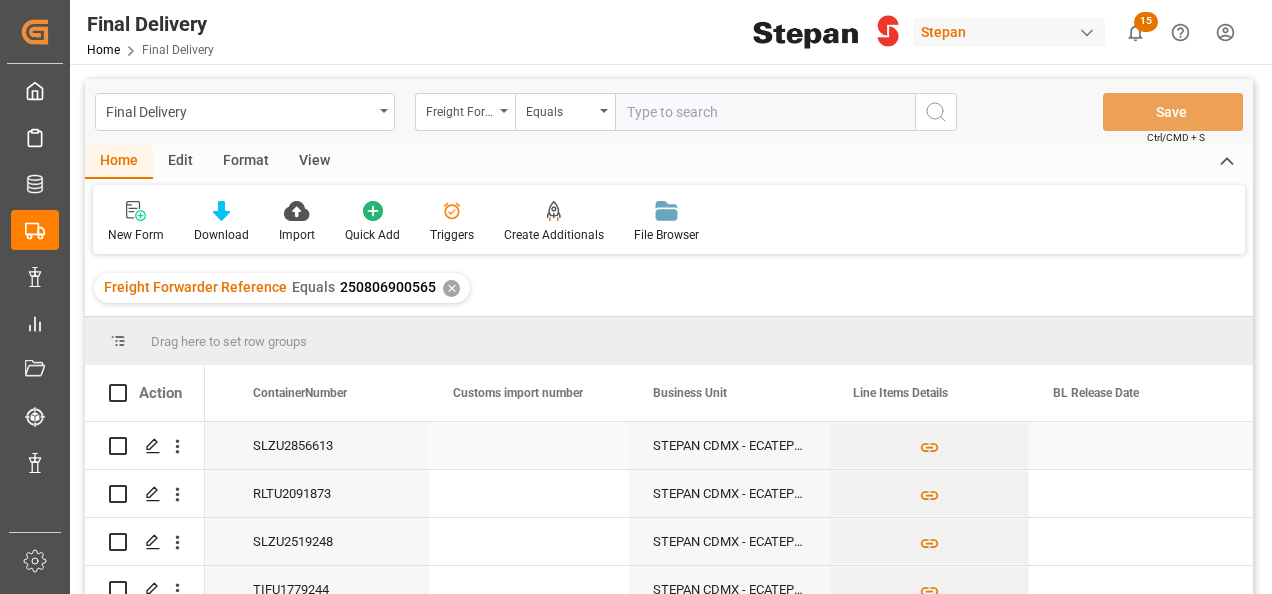 click on "SLZU2856613" at bounding box center (329, 445) 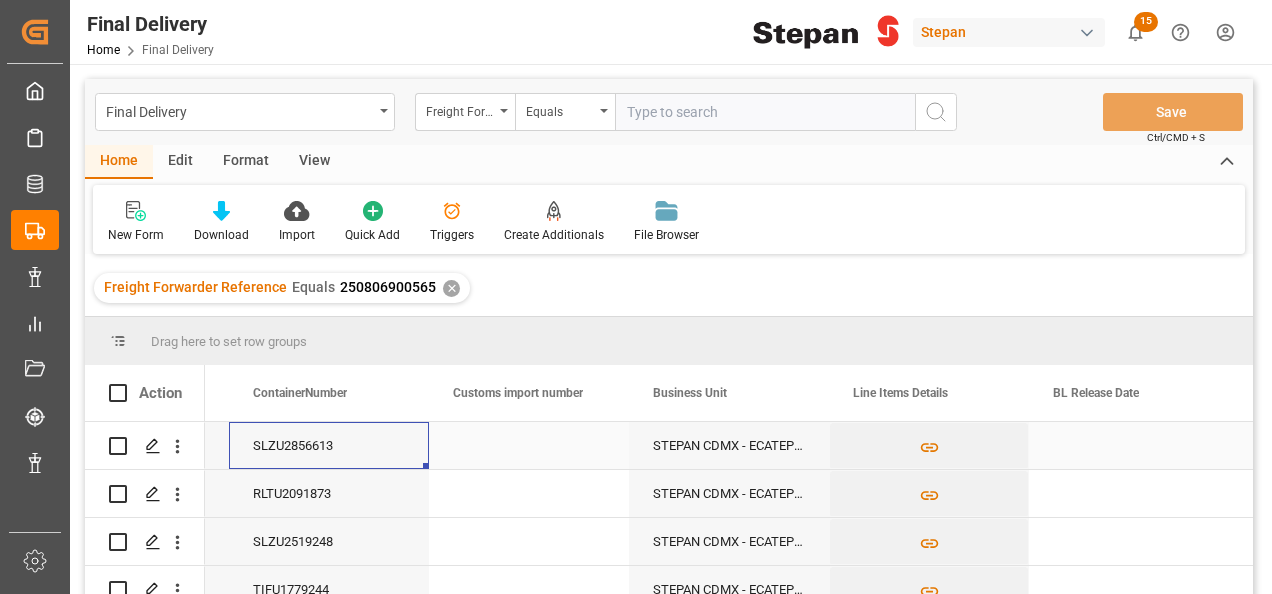 scroll, scrollTop: 0, scrollLeft: 400, axis: horizontal 